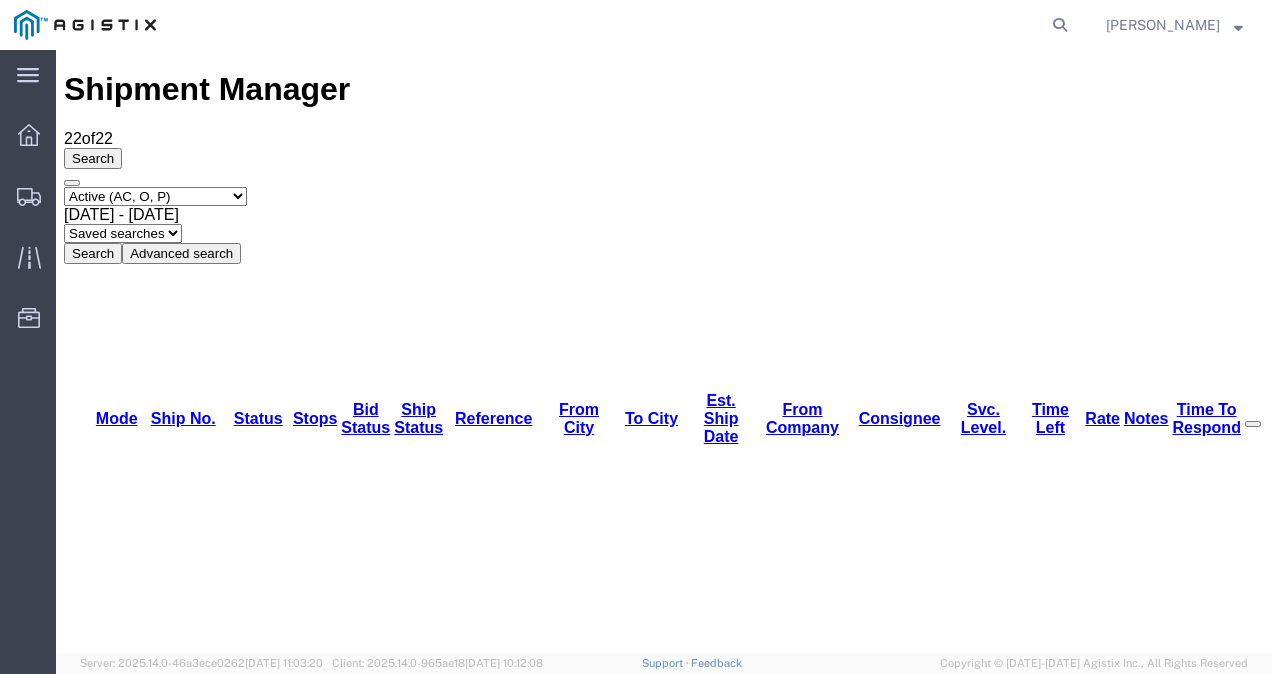scroll, scrollTop: 0, scrollLeft: 0, axis: both 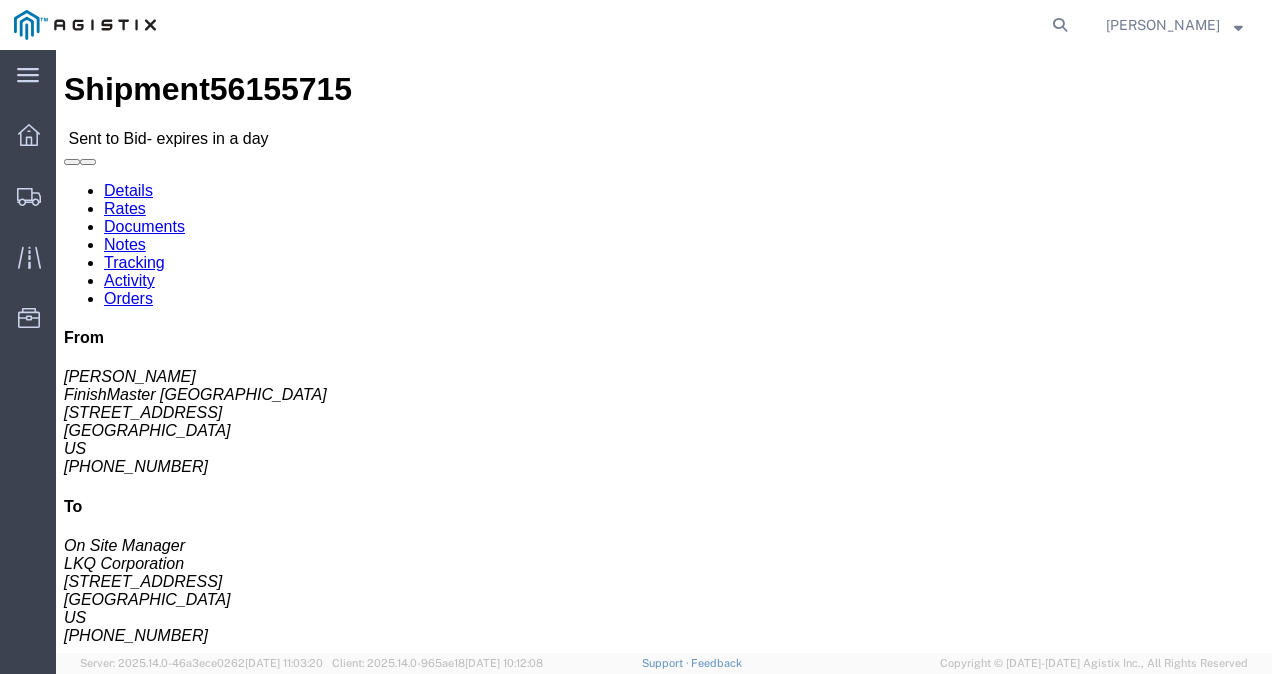 click on "Rates" 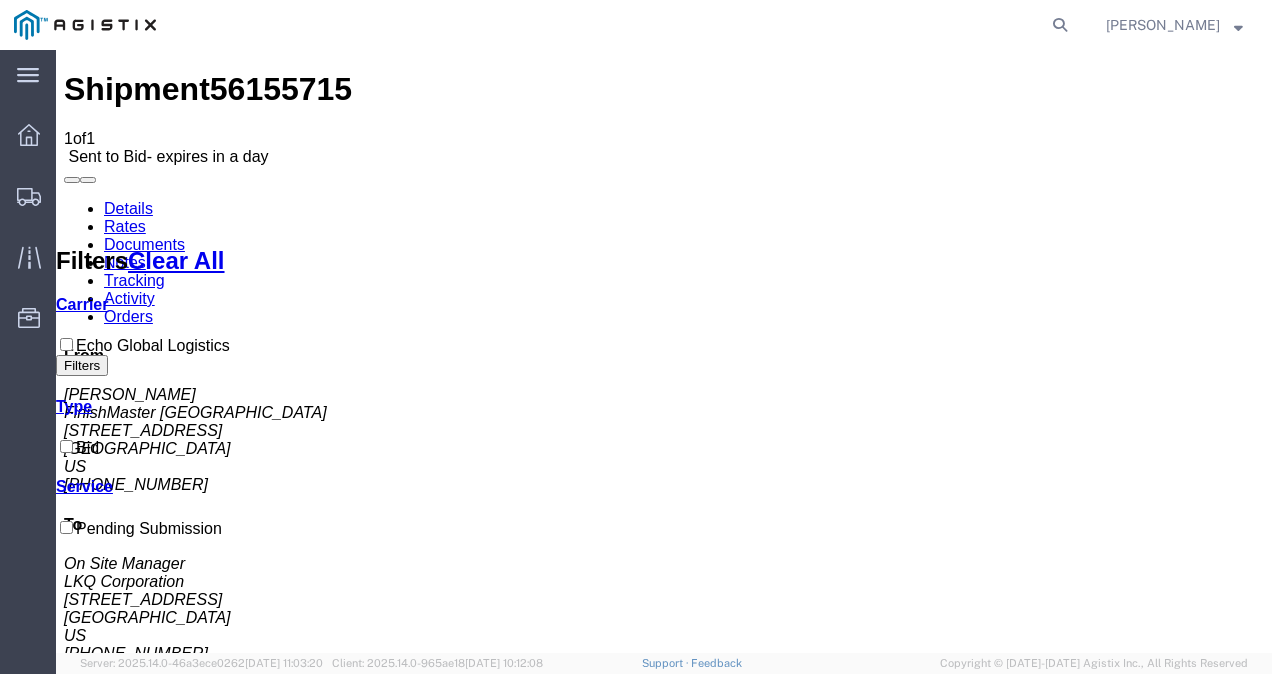 click on "Shipment  56155715 1
of
1   Sent to Bid  - expires in a day Details Rates Documents Notes Tracking Activity Orders From [PERSON_NAME] FinishMaster [GEOGRAPHIC_DATA] [STREET_ADDRESS] [PHONE_NUMBER] To On Site Manager LKQ Corporation [STREET_ADDRESS]
[GEOGRAPHIC_DATA] US [PHONE_NUMBER] Other details Reference #: 56155715 Ship Date/Time: [DATE] Mode: Truckload Created By: Agistix Truckload Services Created By Email:
offline_notificatio...
Carrier Information Tracking No:  Contact Name:  Contact Phone:  Service Level:  Carrier: N/A Transit status:  Please fix the following errors Rates Filter Filters Clear All Cost  -
Transit Days Carrier   Echo Global Logistics Filters Type   Bid Service   Pending Submission Search: Carrier Service Estimated Transit Transit Days Type Cost Confirm Echo Global Logistics Pending Submission Bid
No Bid
To" at bounding box center [664, 927] 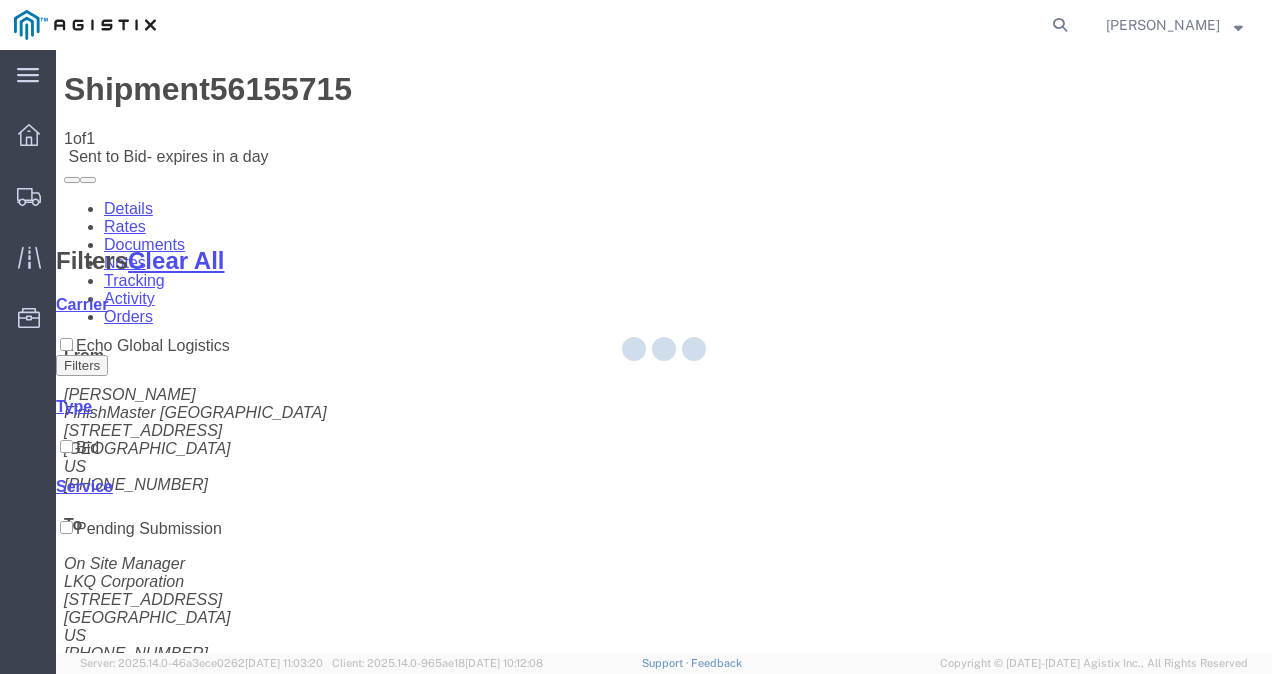 click 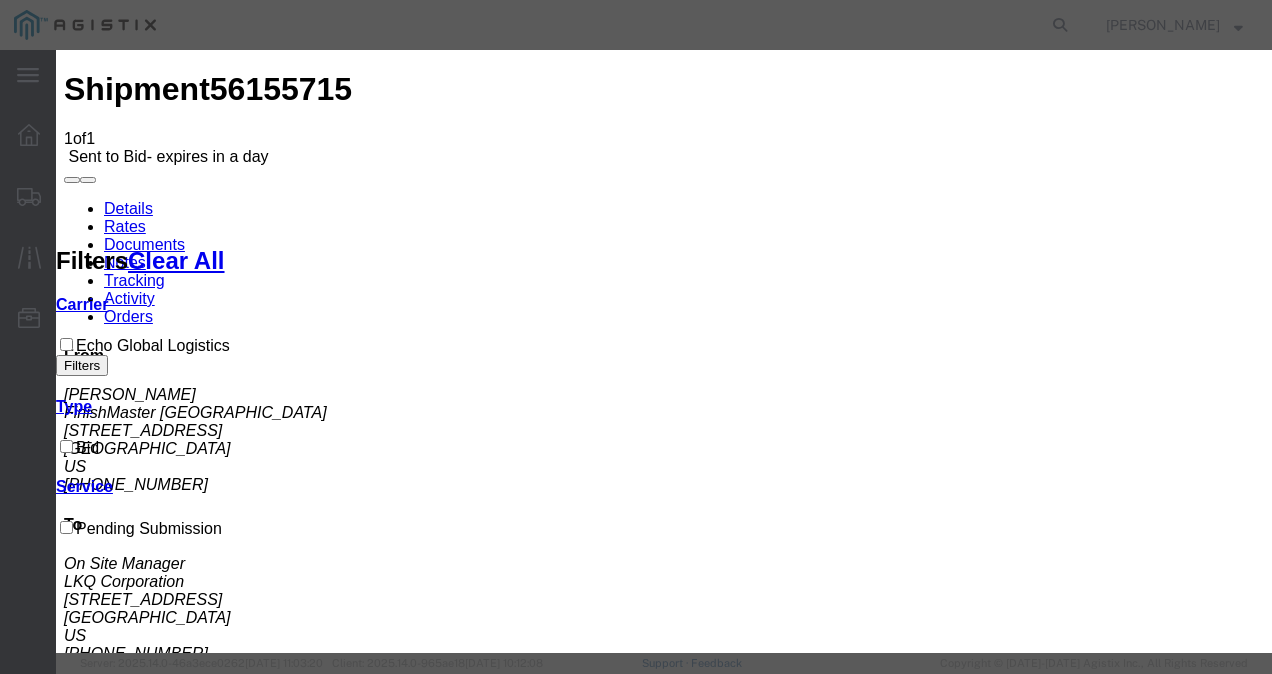 drag, startPoint x: 348, startPoint y: 237, endPoint x: 354, endPoint y: 249, distance: 13.416408 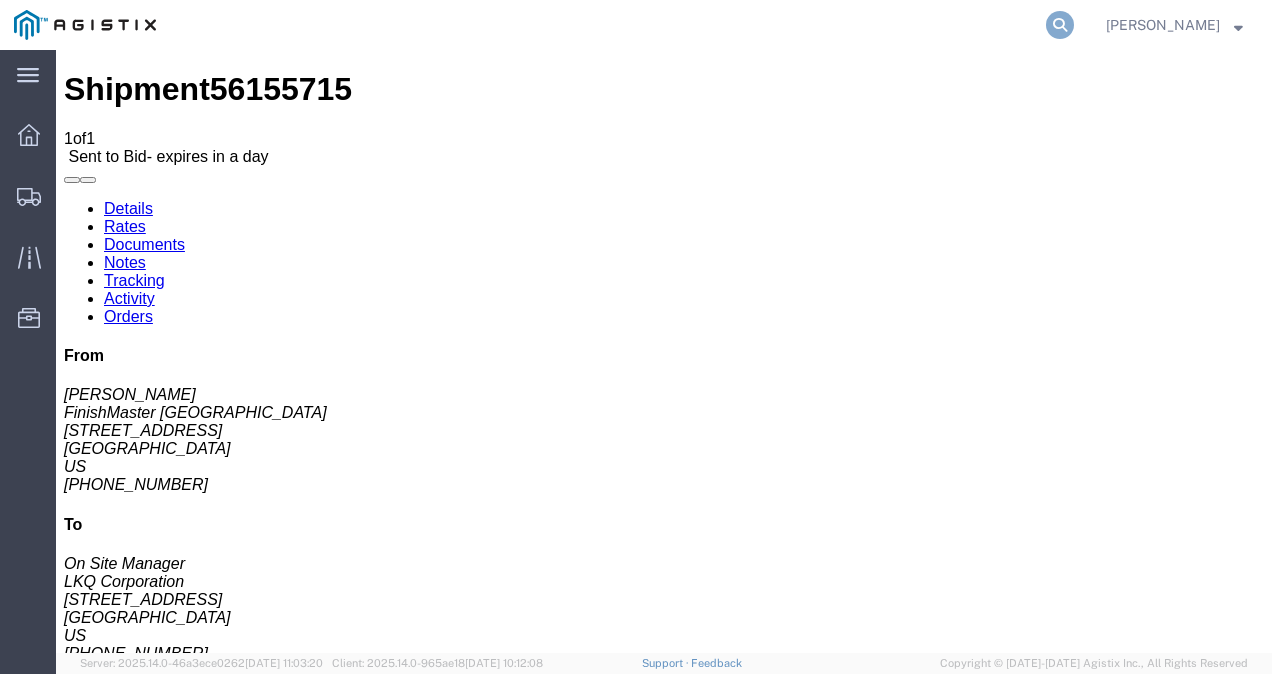 click 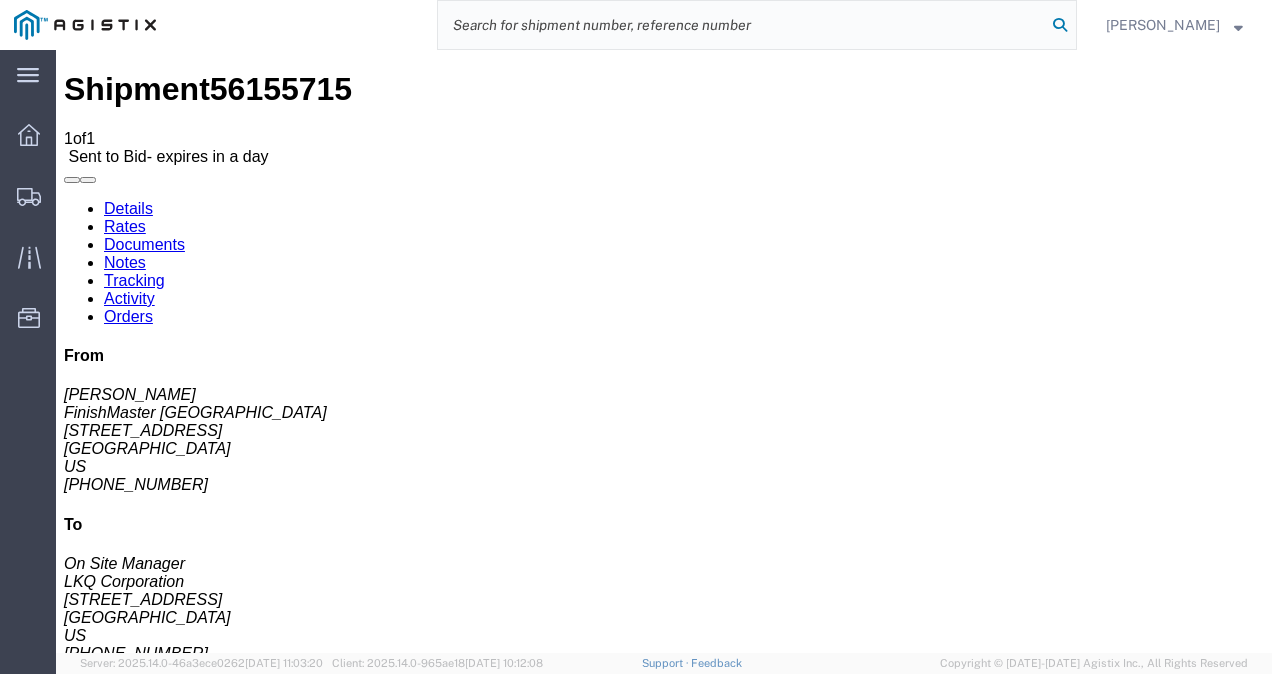 paste on "56158202" 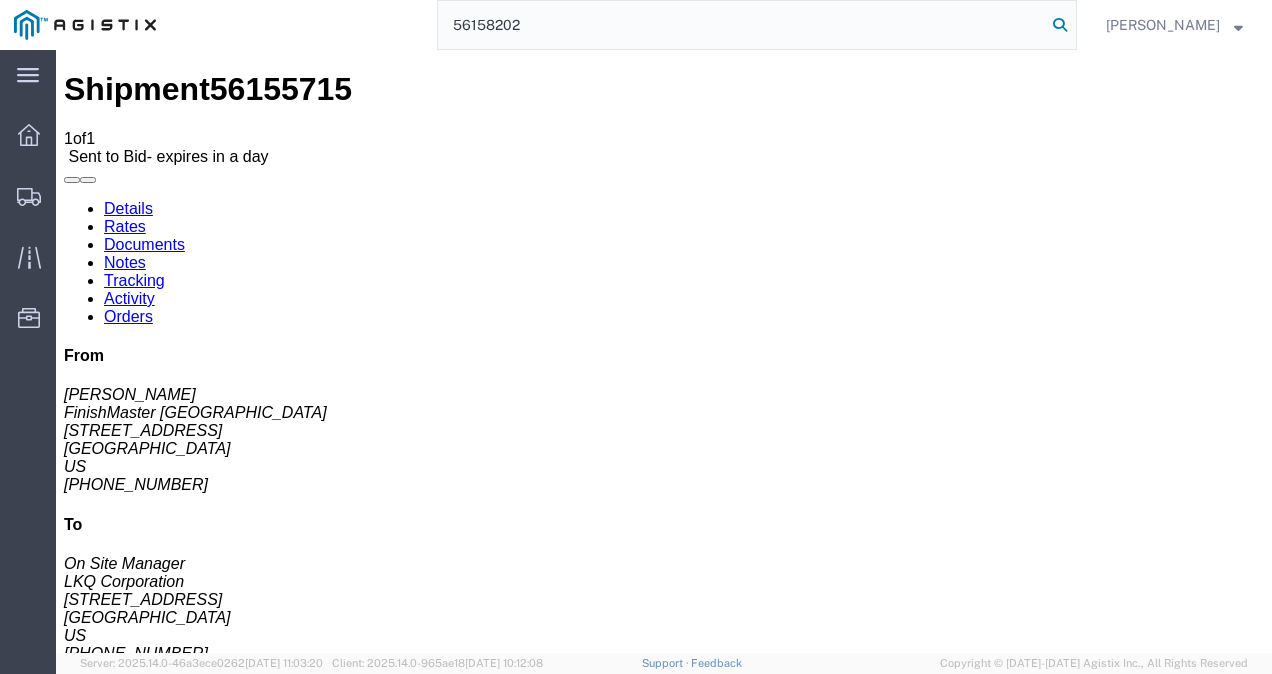 type on "56158202" 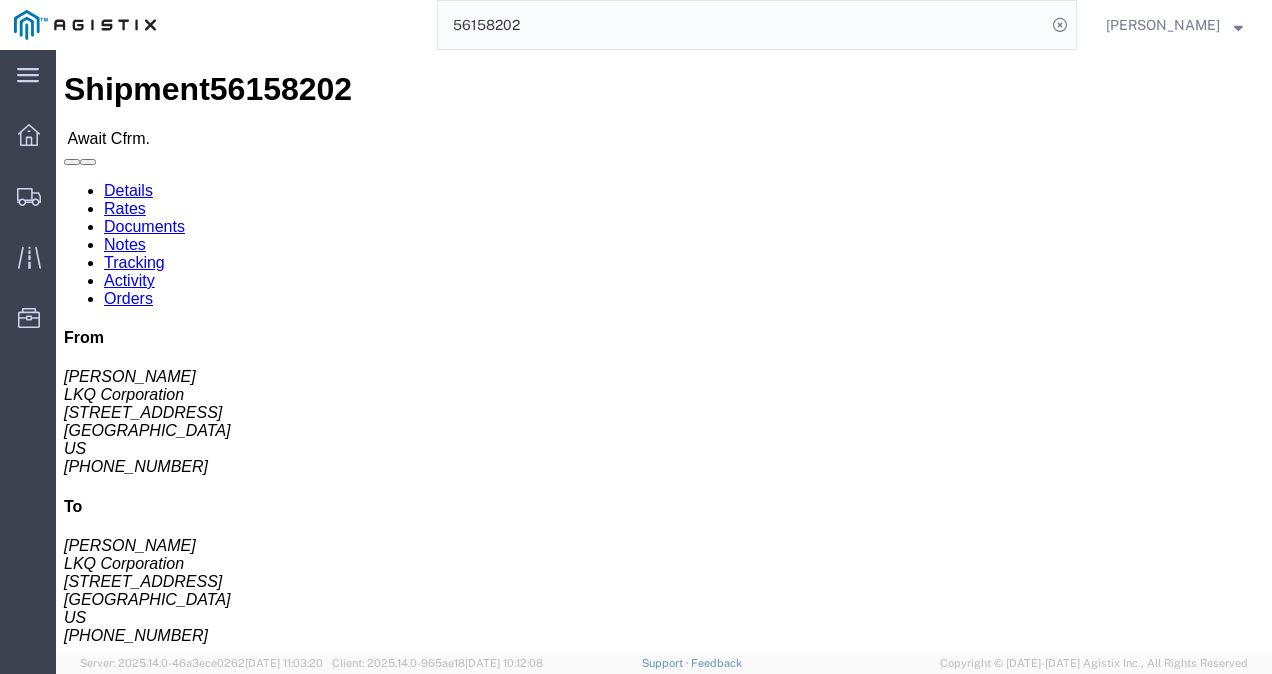 click on "Routing & Vehicle Information" 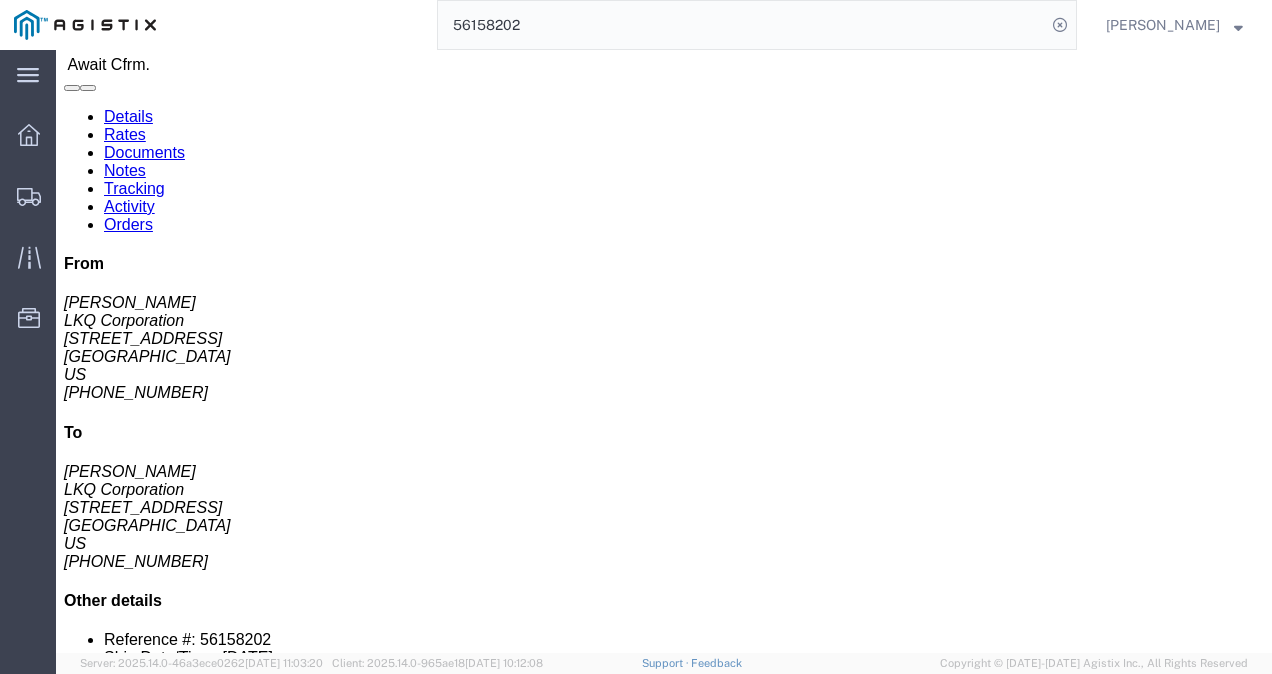 scroll, scrollTop: 0, scrollLeft: 0, axis: both 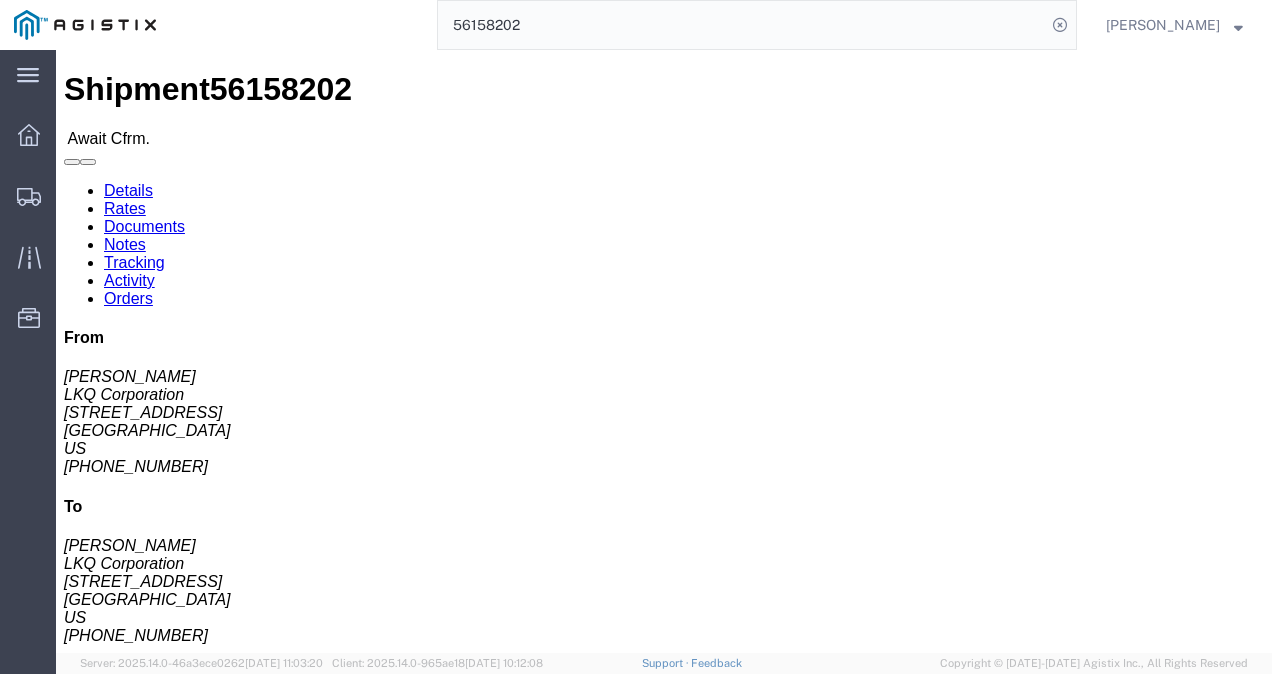 drag, startPoint x: 554, startPoint y: 314, endPoint x: 311, endPoint y: 213, distance: 263.15396 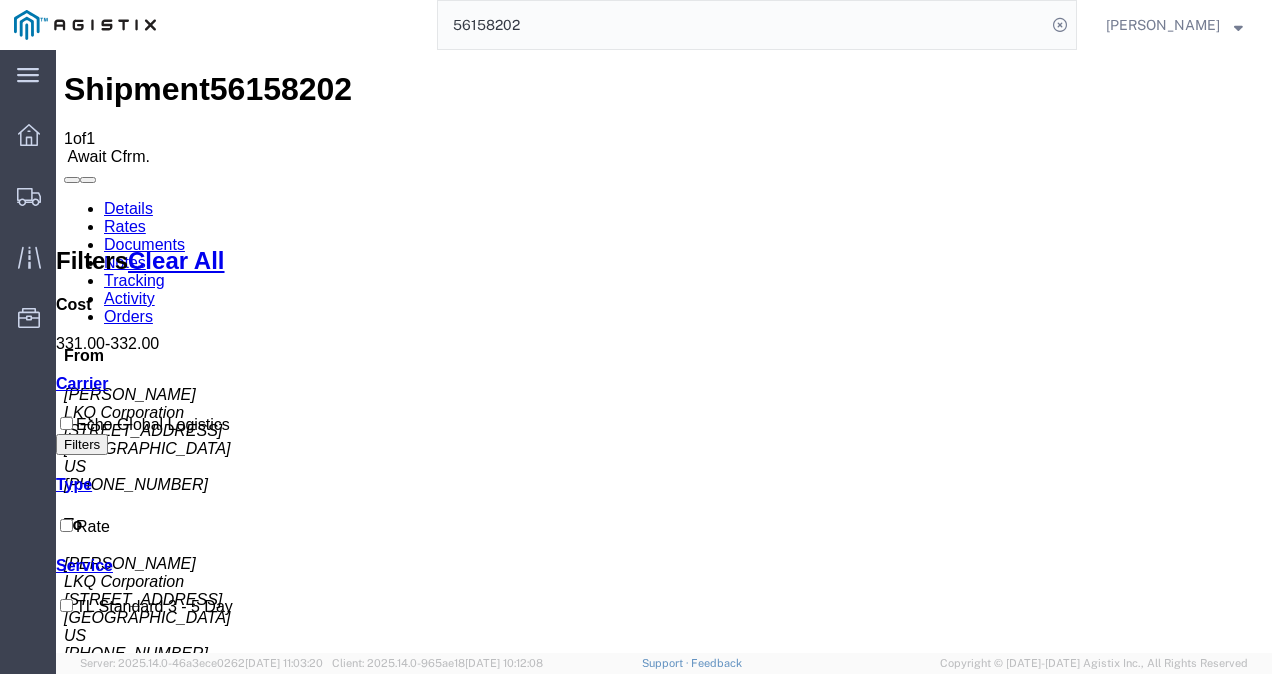 click on "Shipment  56158202 1
of
1   Await Cfrm. Details Rates Documents Notes Tracking Activity Orders From [PERSON_NAME] v LKQ Corporation [STREET_ADDRESS] US [PHONE_NUMBER] To [PERSON_NAME] LKQ Corporation [STREET_ADDRESS] [PHONE_NUMBER] Other details Reference #: 56158202 Ship Date/Time: [DATE] Mode: Truckload Created By: [PERSON_NAME] Created By Email:
[EMAIL_ADDRESS][DOMAIN_NAME] Carrier Information Tracking No: 56158202 Contact Name:  Contact Phone:  Service Level: TL Standard 3 - 5 Day Carrier: Echo Global Logistics Transit status:  Please fix the following errors Rates Filter Filters Clear All Cost 331.00  -
332.00 Transit Days Carrier   Echo Global Logistics Filters Type   Rate Service   TL Standard 3 - 5 Day Search: Carrier Service Estimated Transit Transit Days Type Cost Confirm Echo Global Logistics TL Standard 3 - 5 Day Rate 331.00 USD
Confirm
Showing 1 to 1 of 1 entries Please fix the following errors To" at bounding box center (664, 927) 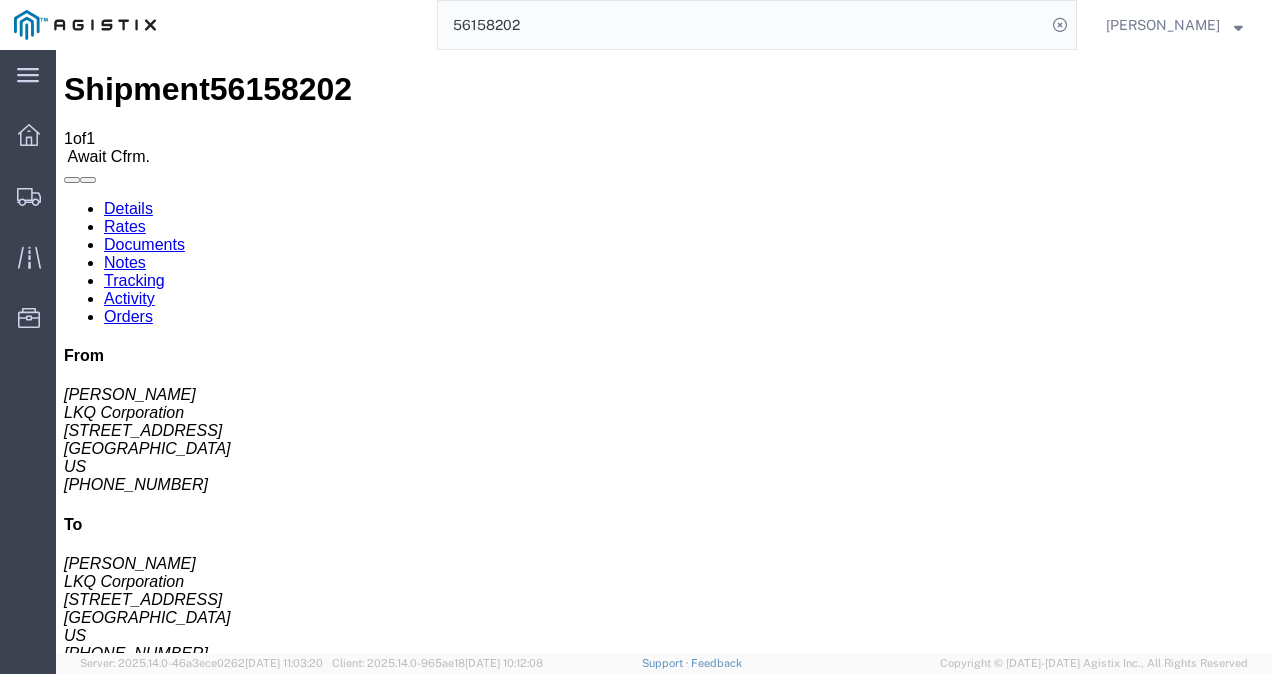 drag, startPoint x: 538, startPoint y: 320, endPoint x: 480, endPoint y: 298, distance: 62.03225 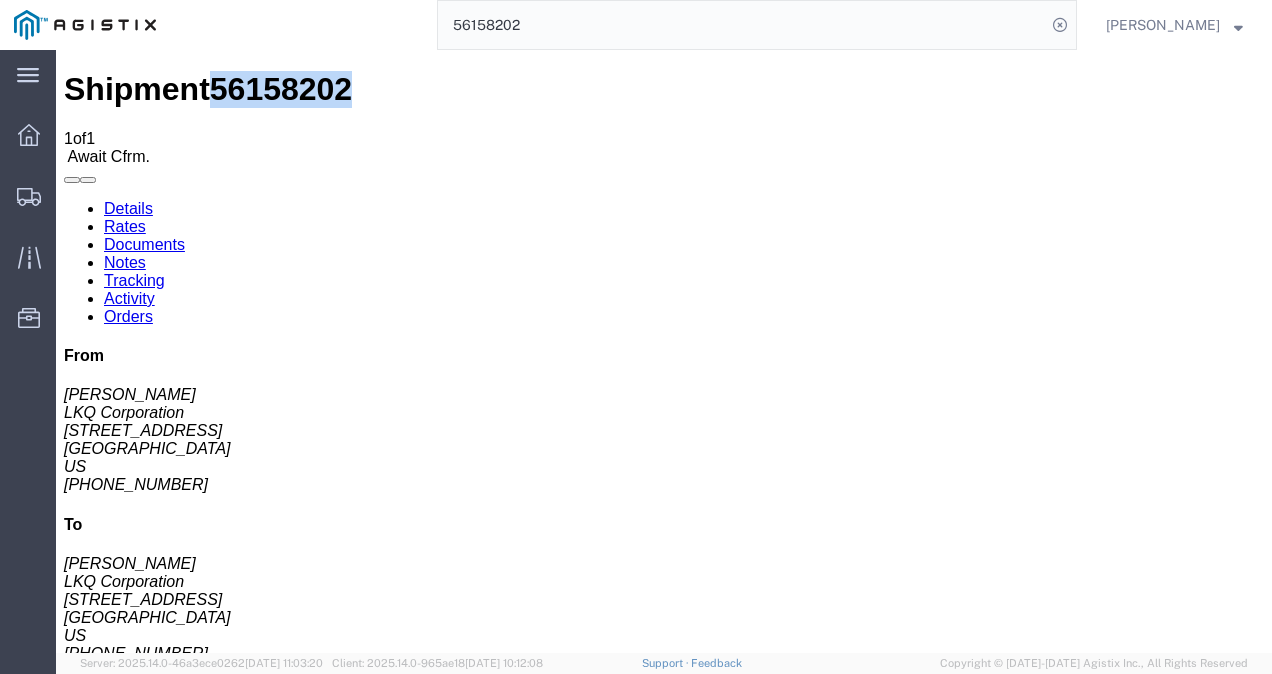 click on "56158202" 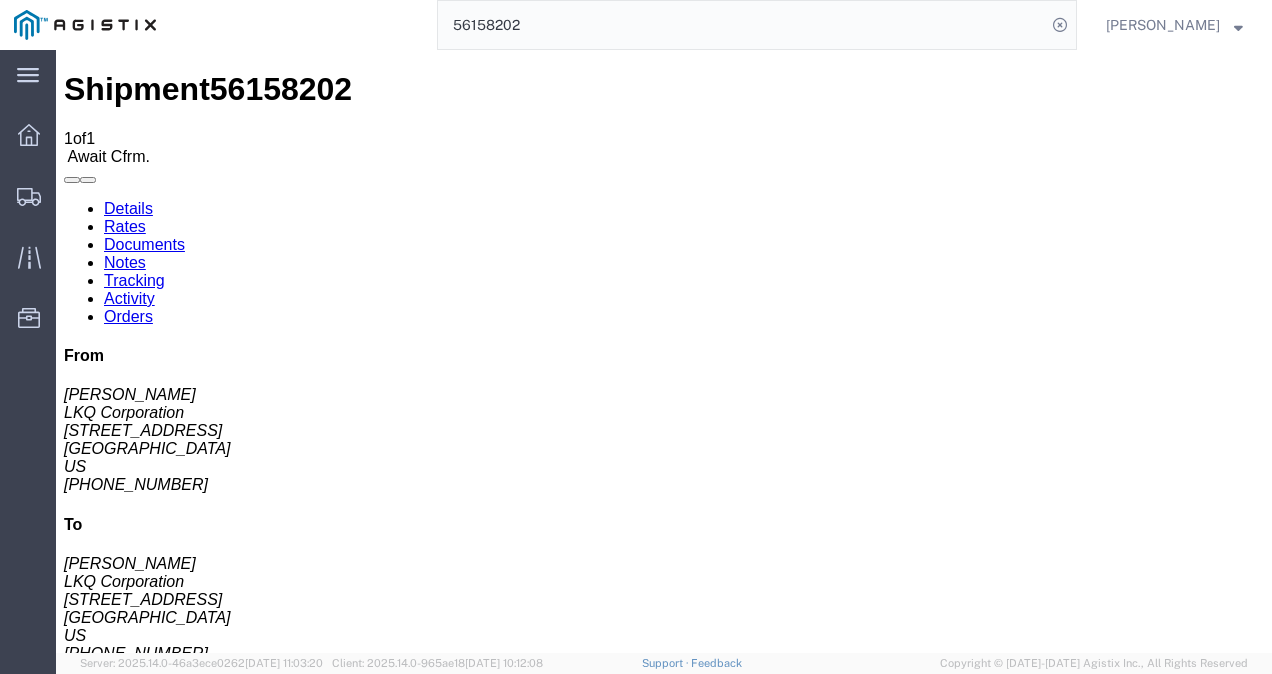 click on "Shipment Detail
Ship From
LKQ Corporation ([PERSON_NAME]) 1634 [STREET_ADDRESS] [PHONE_NUMBER] [EMAIL_ADDRESS][DOMAIN_NAME]
Ship To
LKQ Corporation ([PERSON_NAME]) [STREET_ADDRESS] [PHONE_NUMBER] [EMAIL_ADDRESS][DOMAIN_NAME]
Pickup & Delivery Dates
[DATE]  07:00
-
[DATE]  08:00
[DATE]  12:00
-
[DATE]  12:15
Edit Date and Time
Pickup Date:
Pickup Start Date Pickup Start Time Pickup Open Date and Time
[DATE] 7:00 AM
Pickup Close Date Pickup Close Time
Pickup Close Date and Time
[DATE] 8:00 AM
Delivery by Date
Delivery Start Date Delivery Start Time
Deliver Open Date and Time
[DATE] 12:00 PM
Deliver Close Date" 